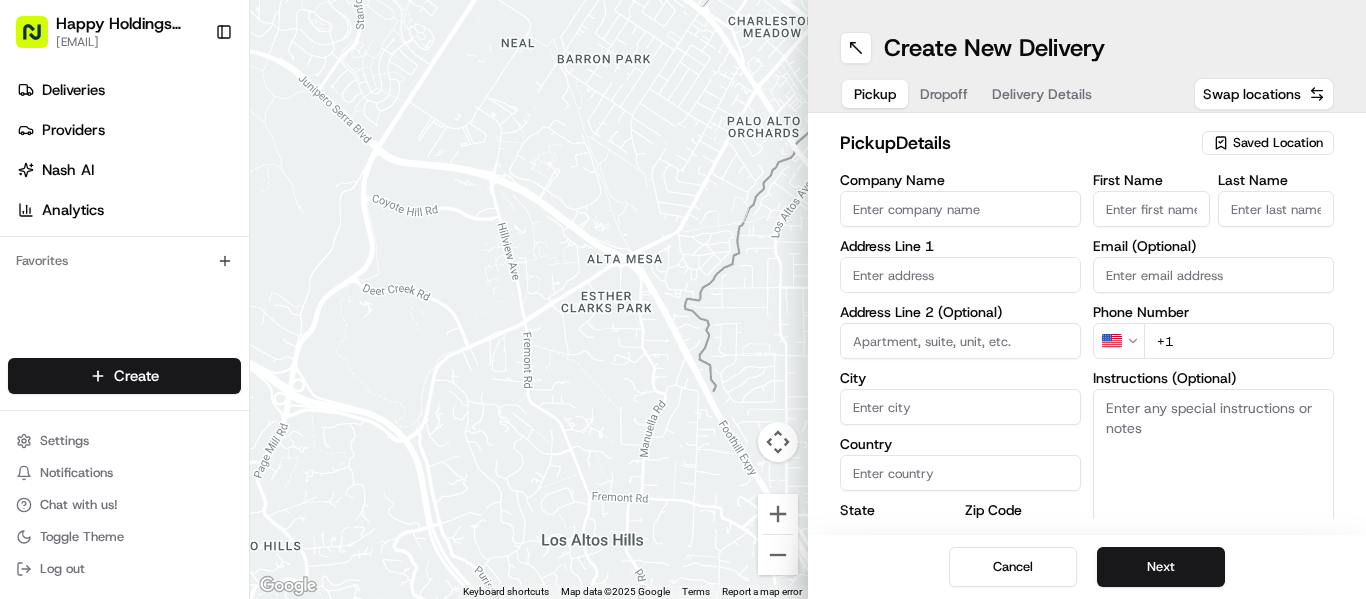 scroll, scrollTop: 0, scrollLeft: 0, axis: both 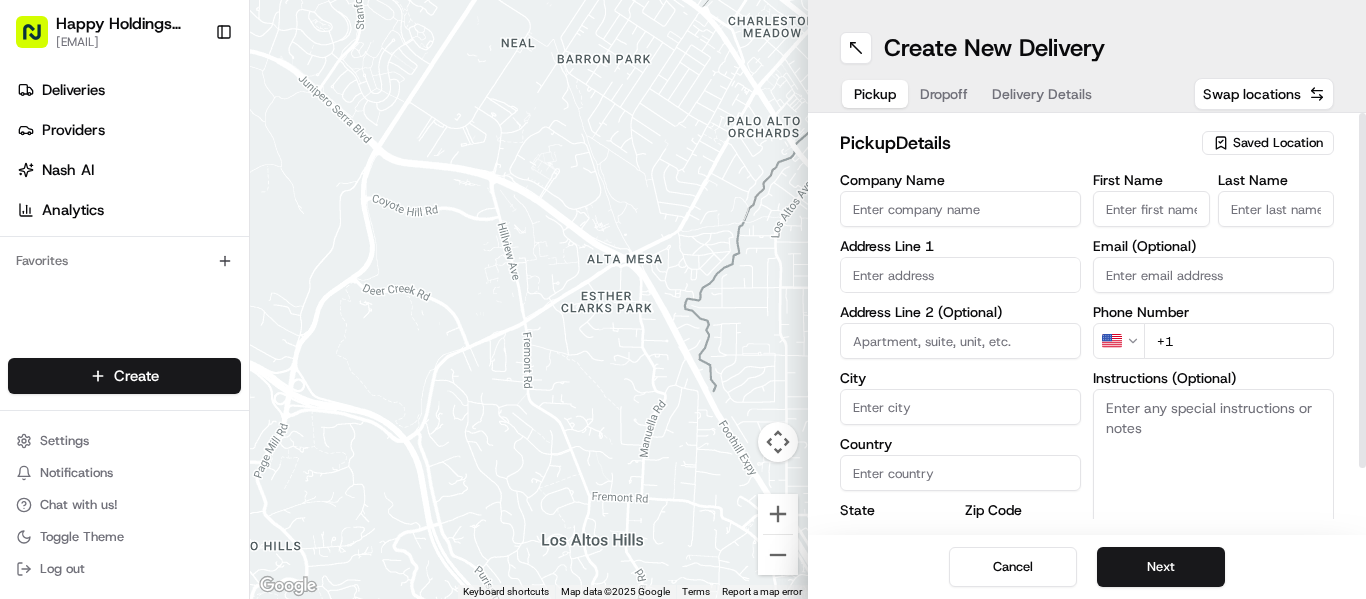 click on "Company Name" at bounding box center [960, 209] 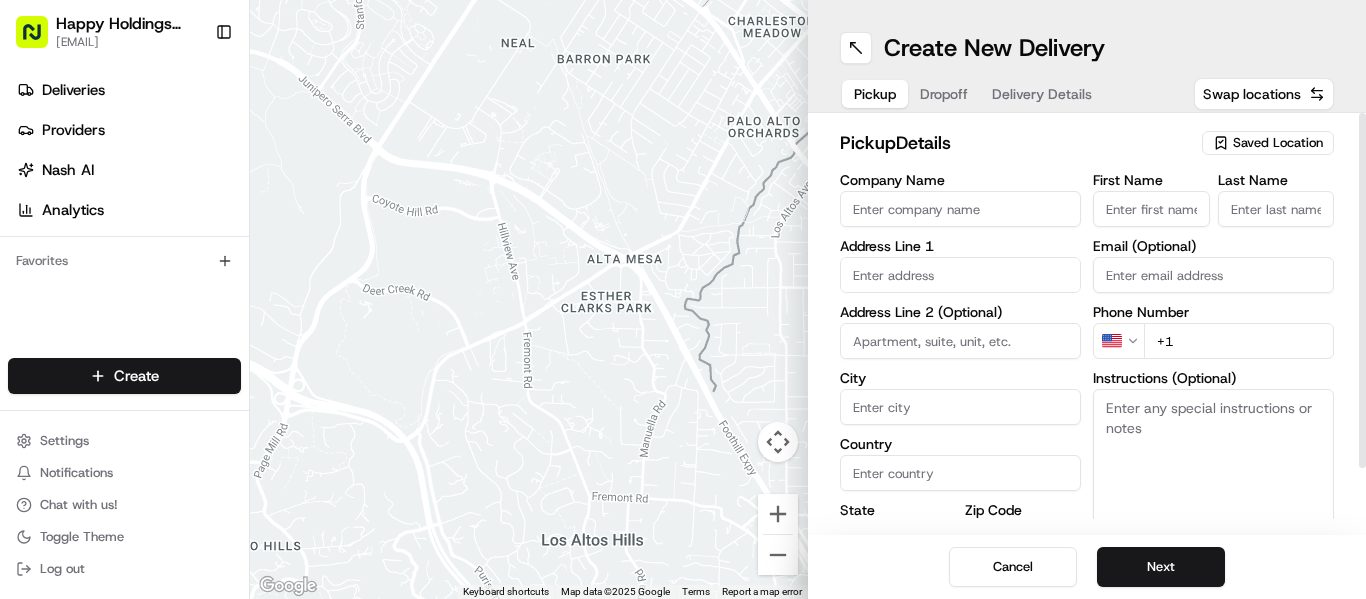 click on "Saved Location" at bounding box center (1278, 143) 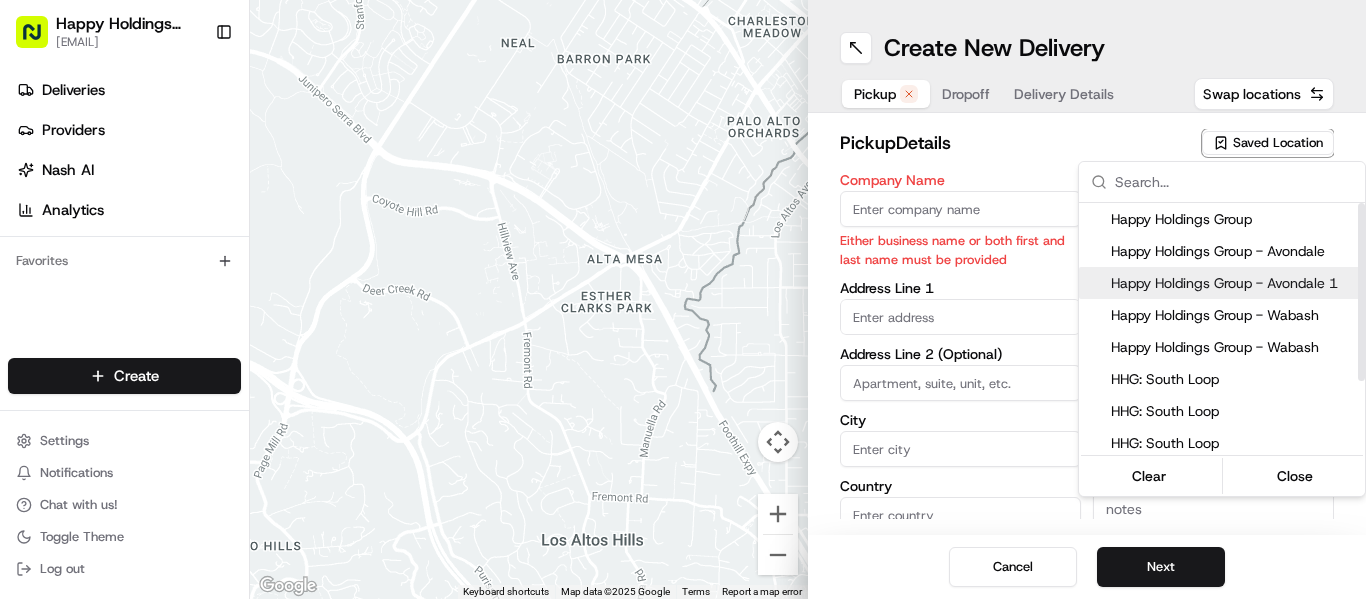 click on "Happy Holdings Group - Avondale 1" at bounding box center [1234, 283] 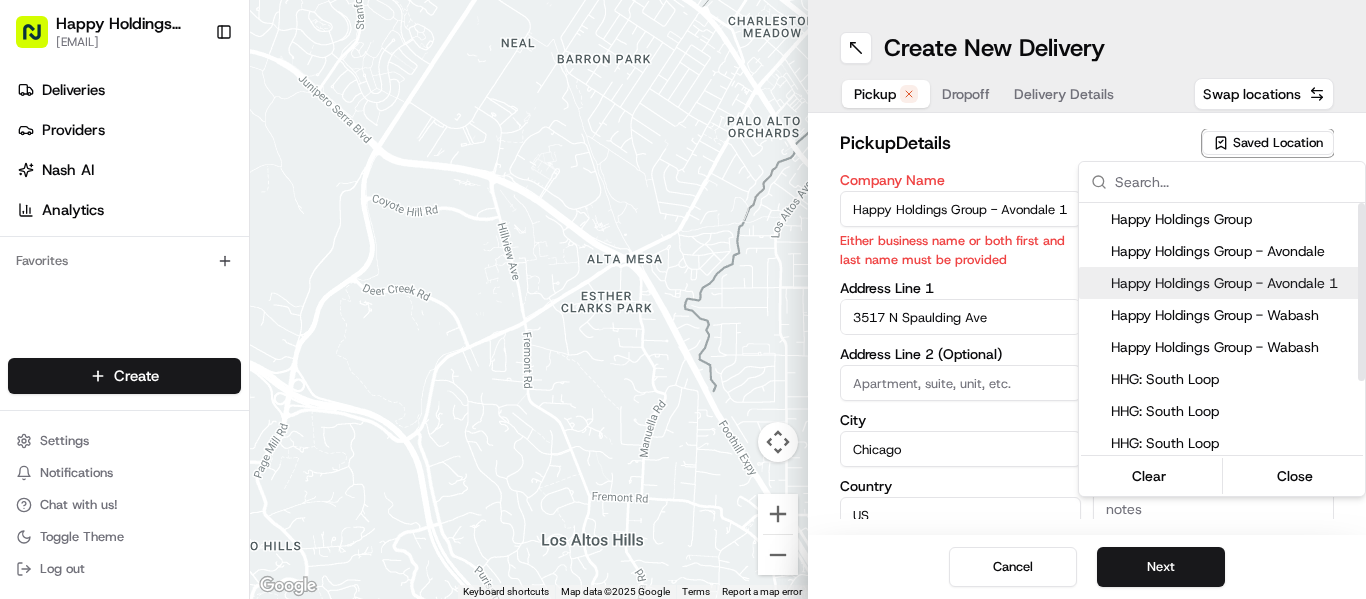 type on "IL" 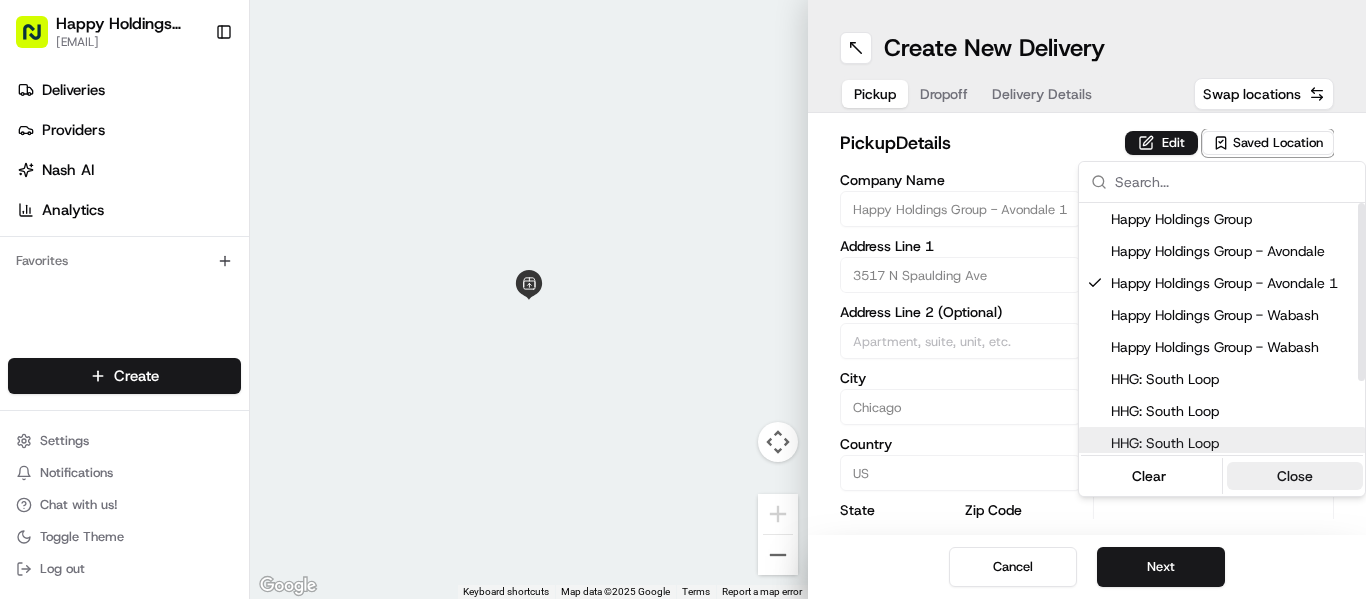 click on "Close" at bounding box center (1295, 476) 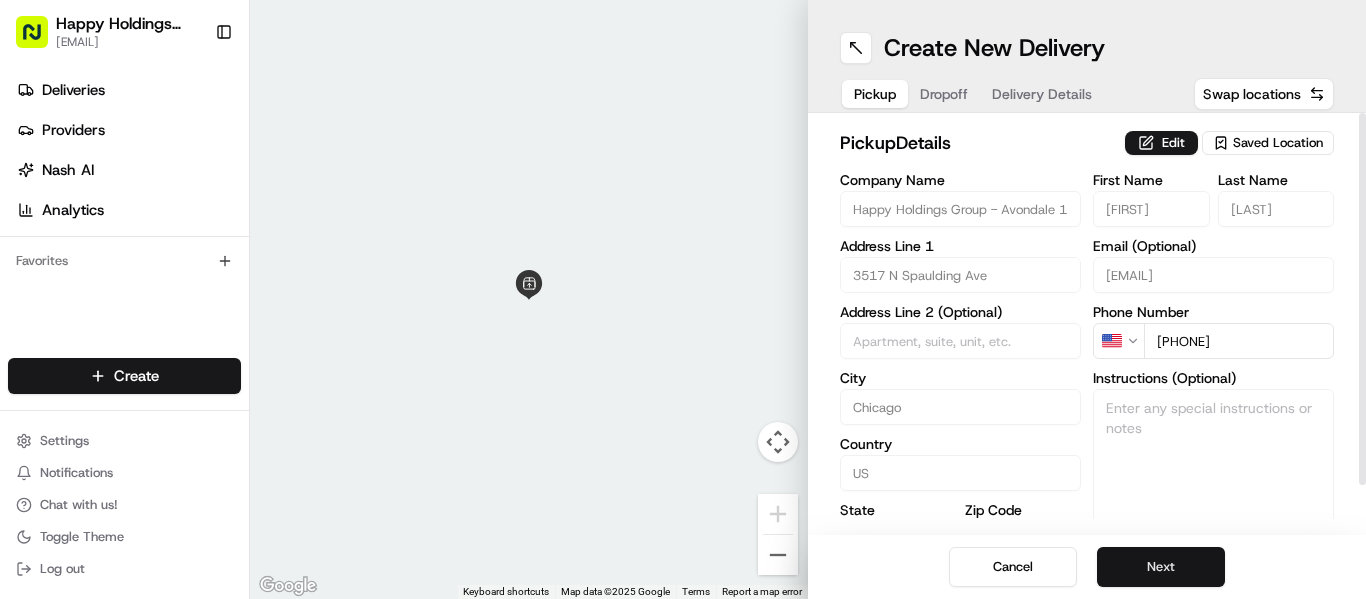 click on "Next" at bounding box center (1161, 567) 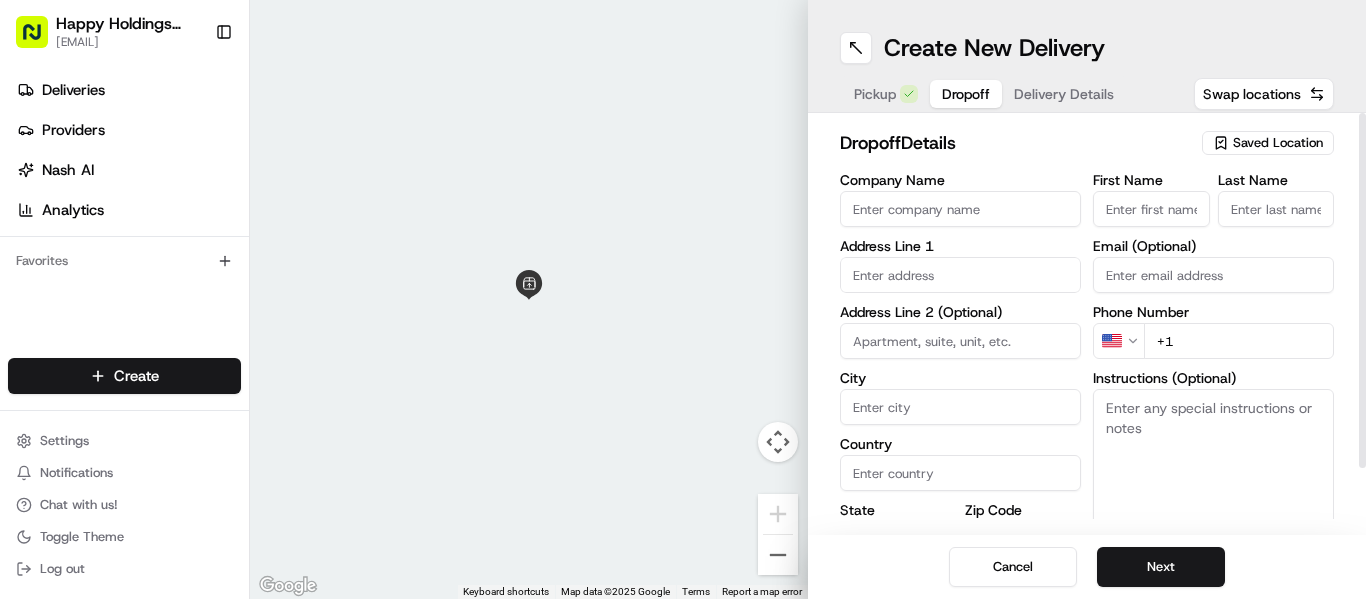 click on "Saved Location" at bounding box center (1278, 143) 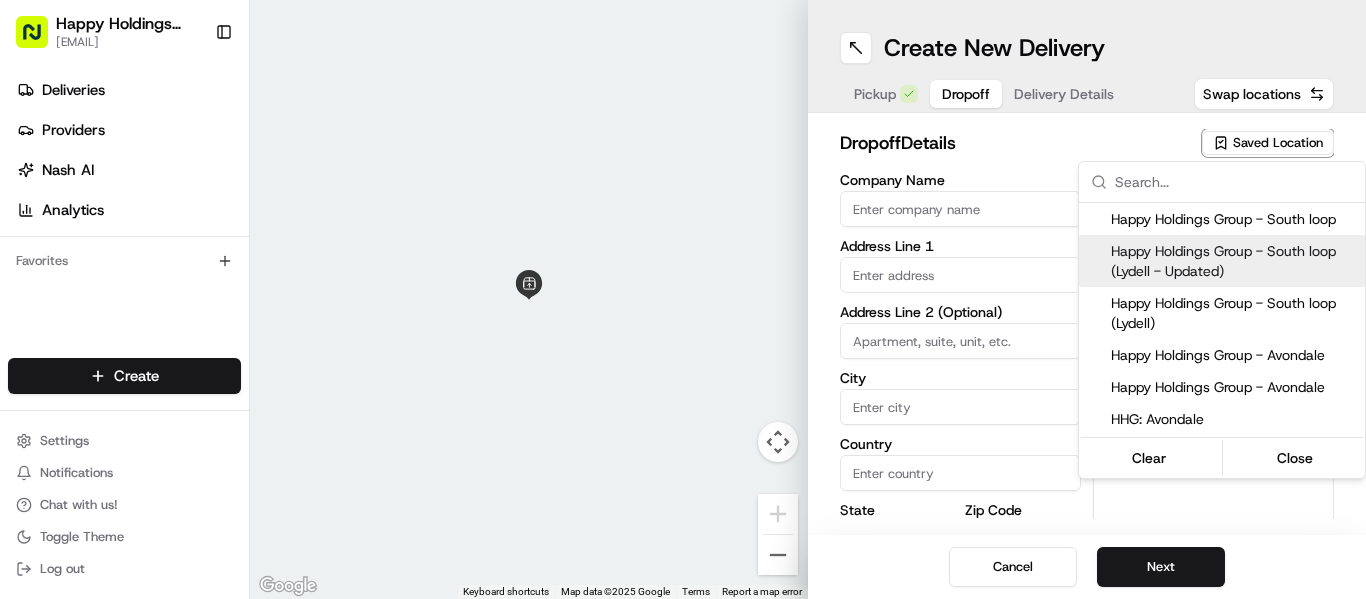 click on "Happy Holdings Group - South loop (Lydell - Updated)" at bounding box center [1234, 261] 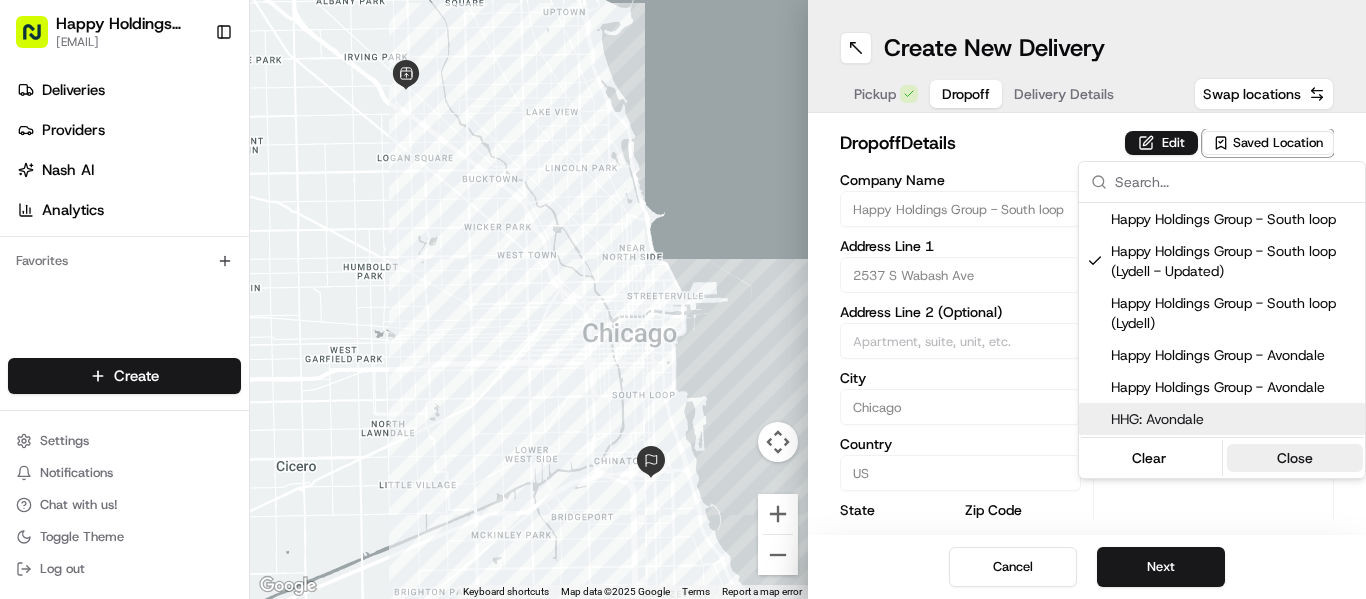 click on "Close" at bounding box center (1295, 458) 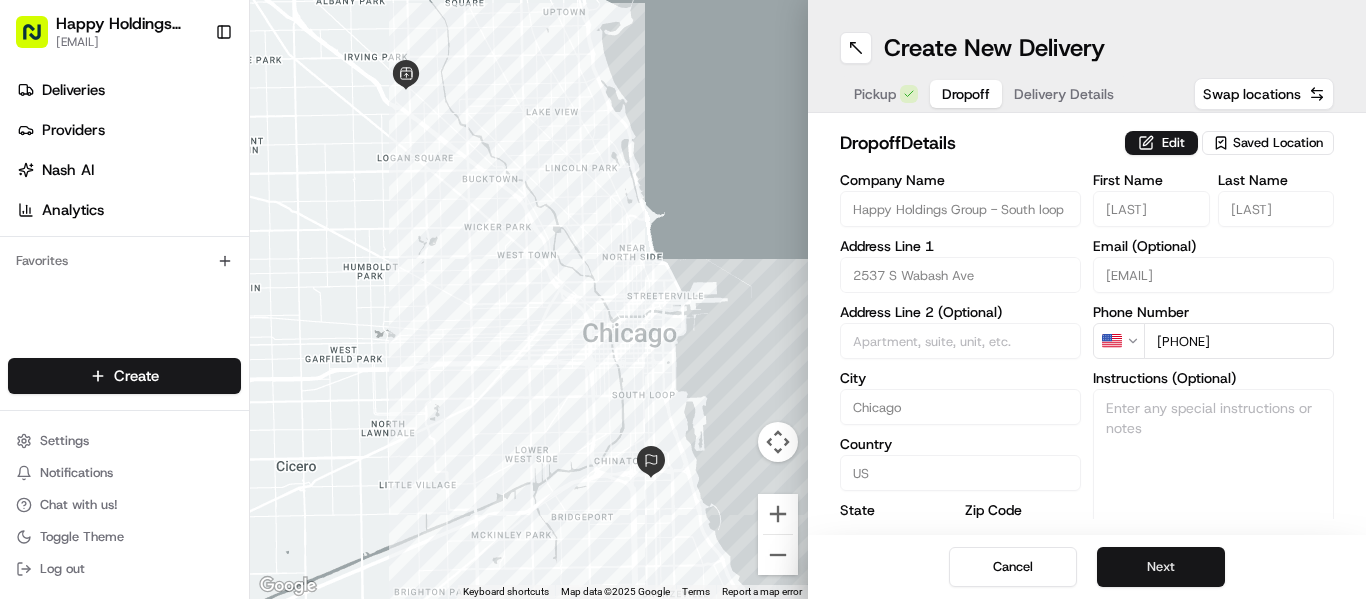 click on "Next" at bounding box center [1161, 567] 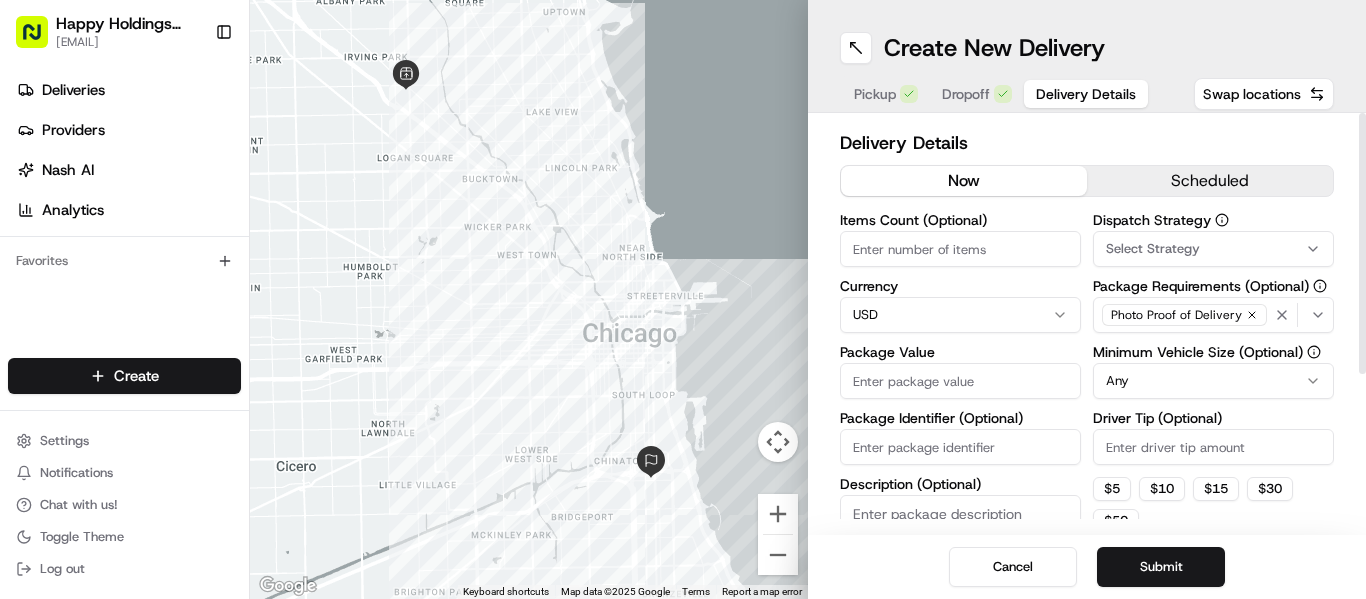 click on "Items Count (Optional)" at bounding box center [960, 249] 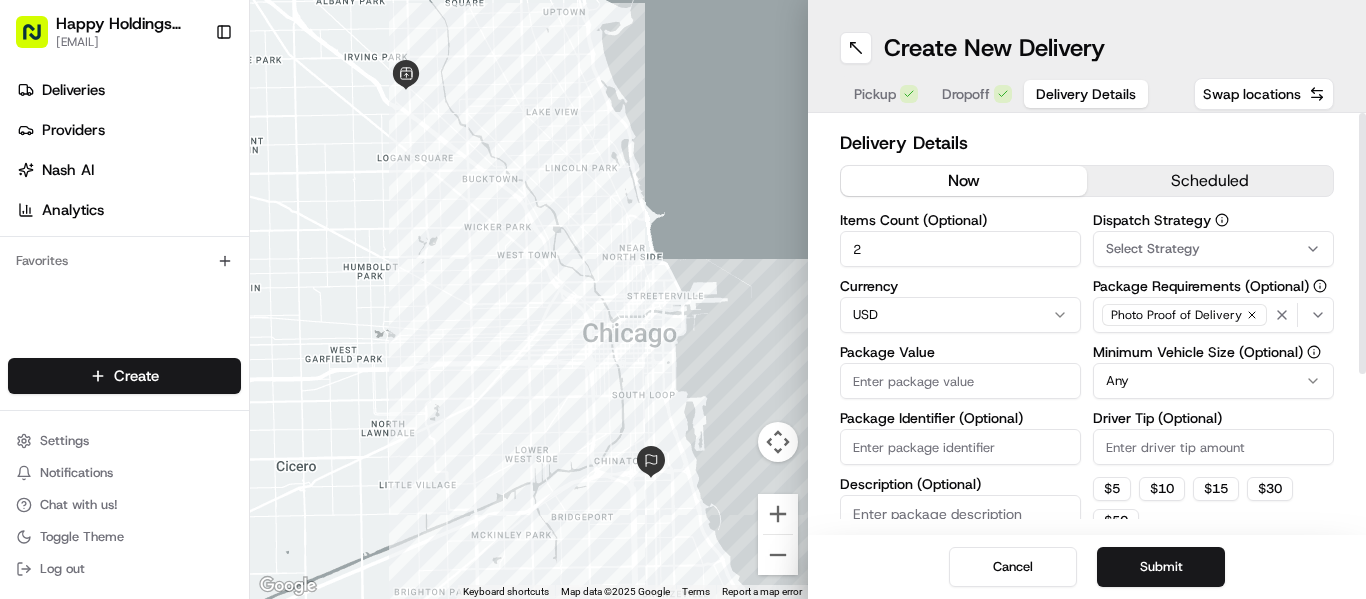 type on "2" 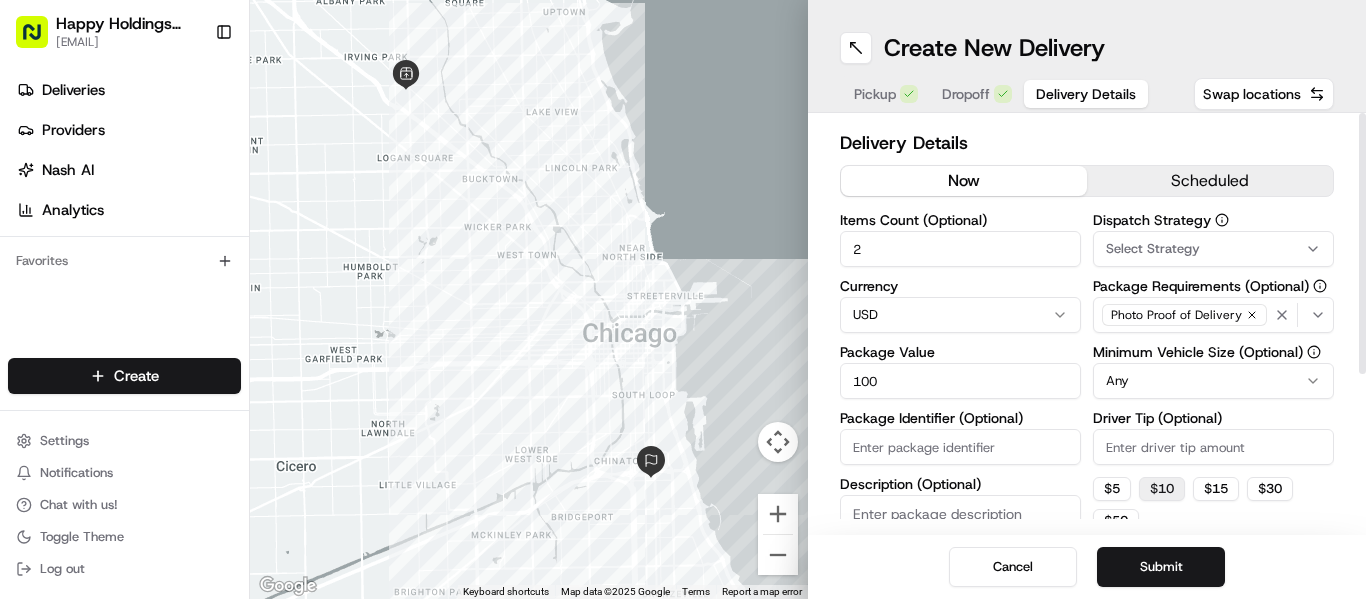 type on "100" 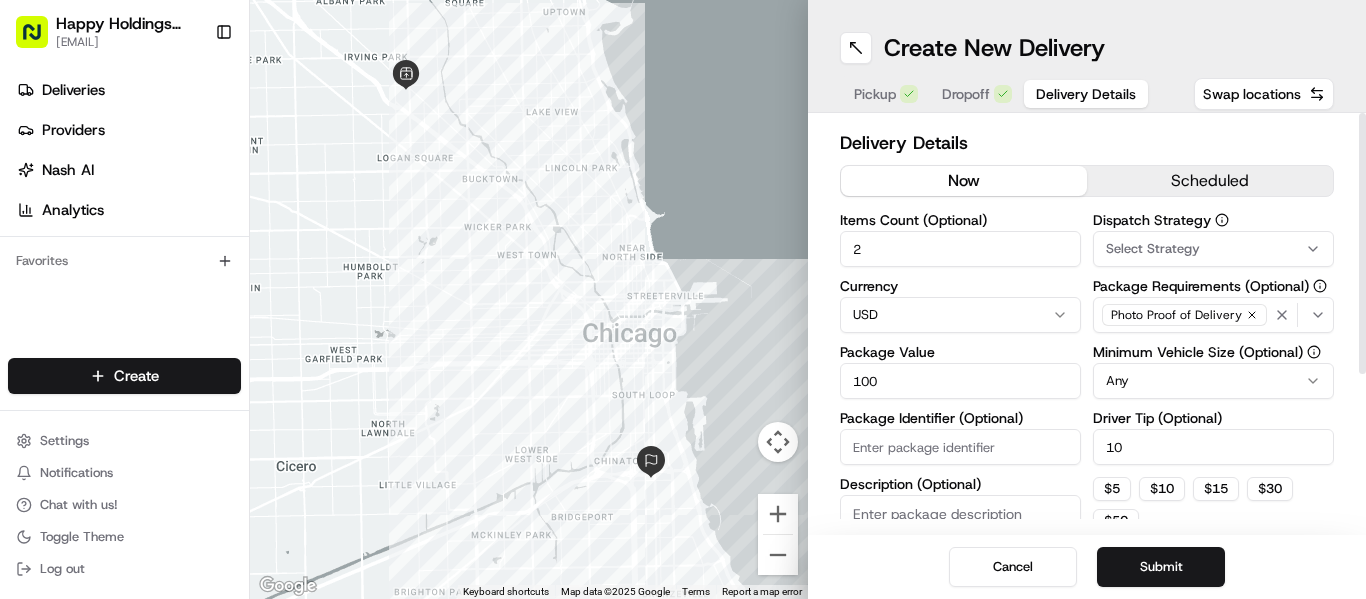 click on "Keyboard shortcuts Map Data Map data ©2025 Google Map data ©2025 Google 2 km Click to toggle between metric and imperial units Terms Report a map error Create New Delivery Pickup Dropoff Delivery Details Swap locations Delivery Details now scheduled Items Count (Optional) 2 Currency USD Package Value 100 Package Identifier (Optional) Description (Optional) Dispatch Strategy Any 10 $ 5 $" at bounding box center (683, 299) 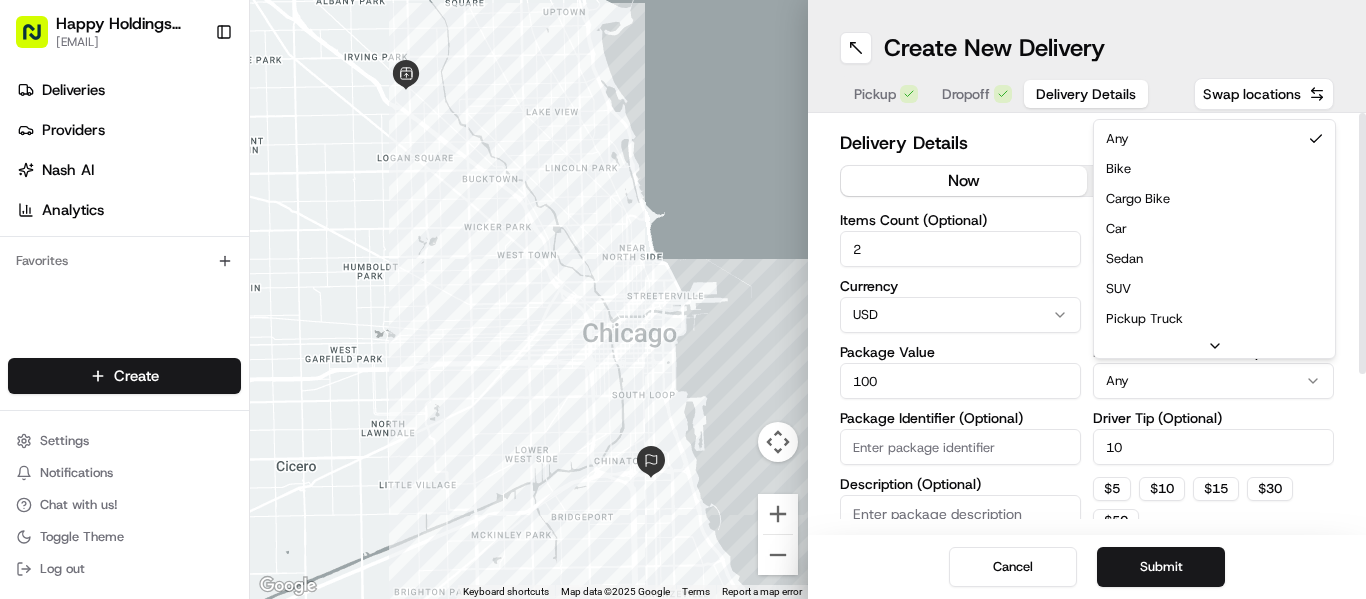 scroll, scrollTop: 60, scrollLeft: 0, axis: vertical 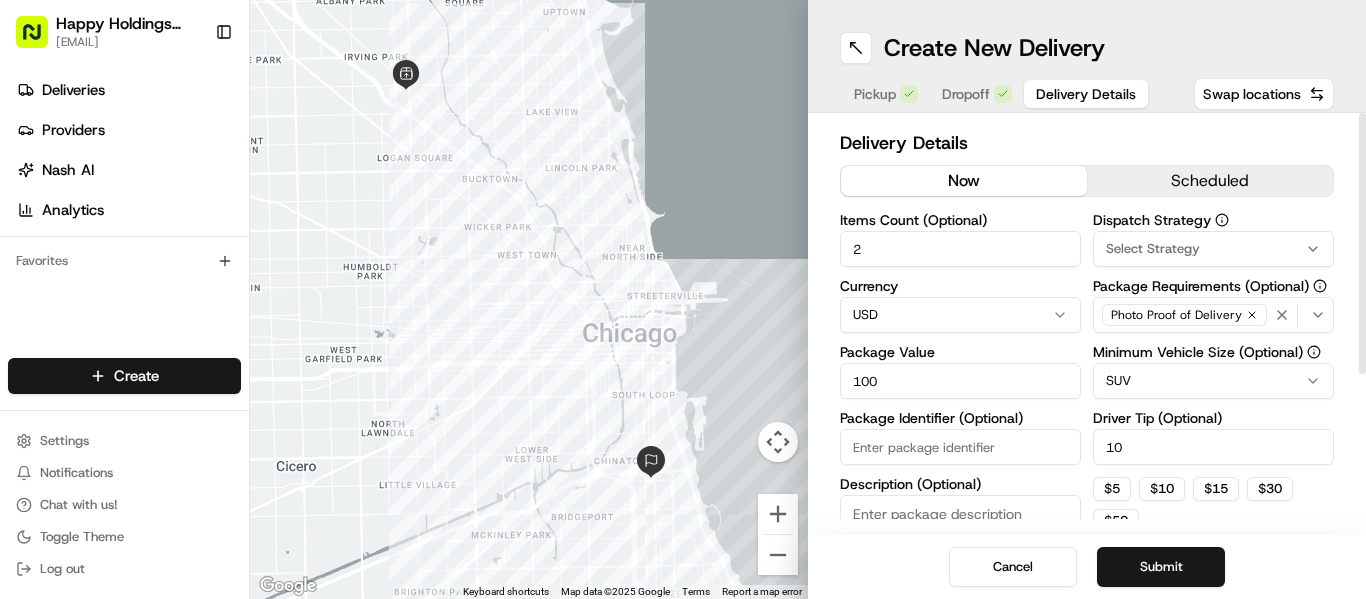 click on "Delivery Details now scheduled Items Count (Optional) 2 Currency USD Package Value 100 Package Identifier (Optional) Description (Optional) Dispatch Strategy Select Strategy Package Requirements (Optional) Photo Proof of Delivery Minimum Vehicle Size (Optional) SUV Driver Tip (Optional) 10 $ 5 $ 10 $ 15 $ 30 $ 50 Package Items ( 0 ) Total Package Dimensions (Optional) Advanced (Optional)" at bounding box center (1087, 324) 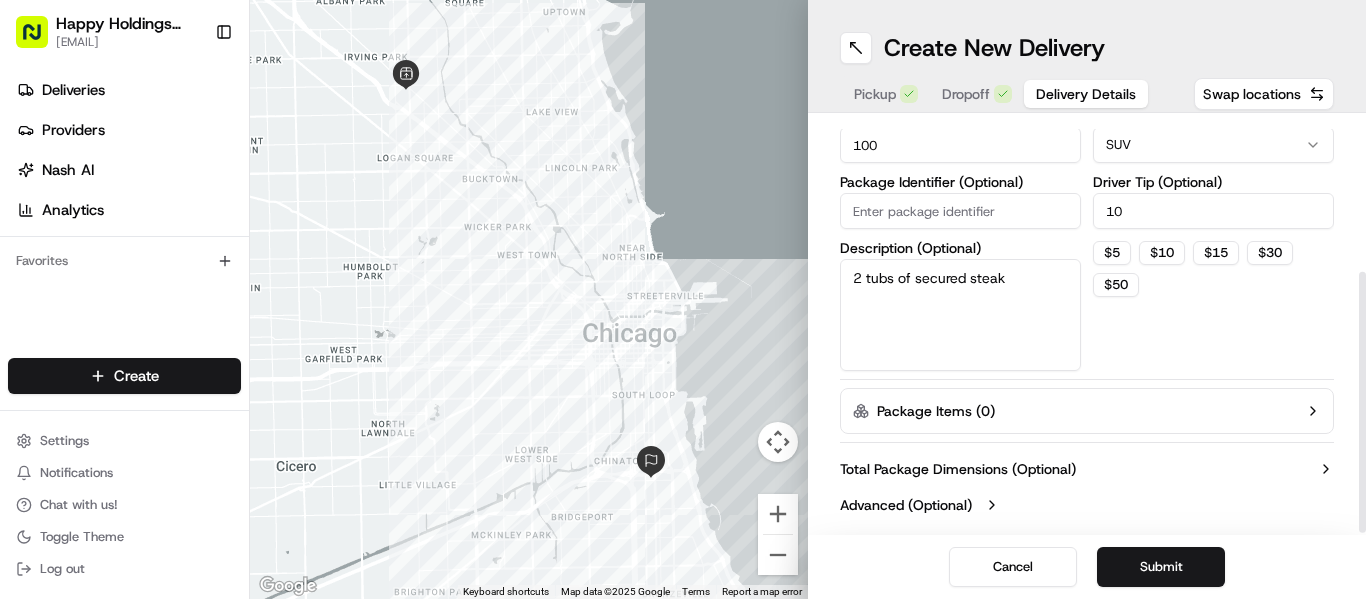 scroll, scrollTop: 237, scrollLeft: 0, axis: vertical 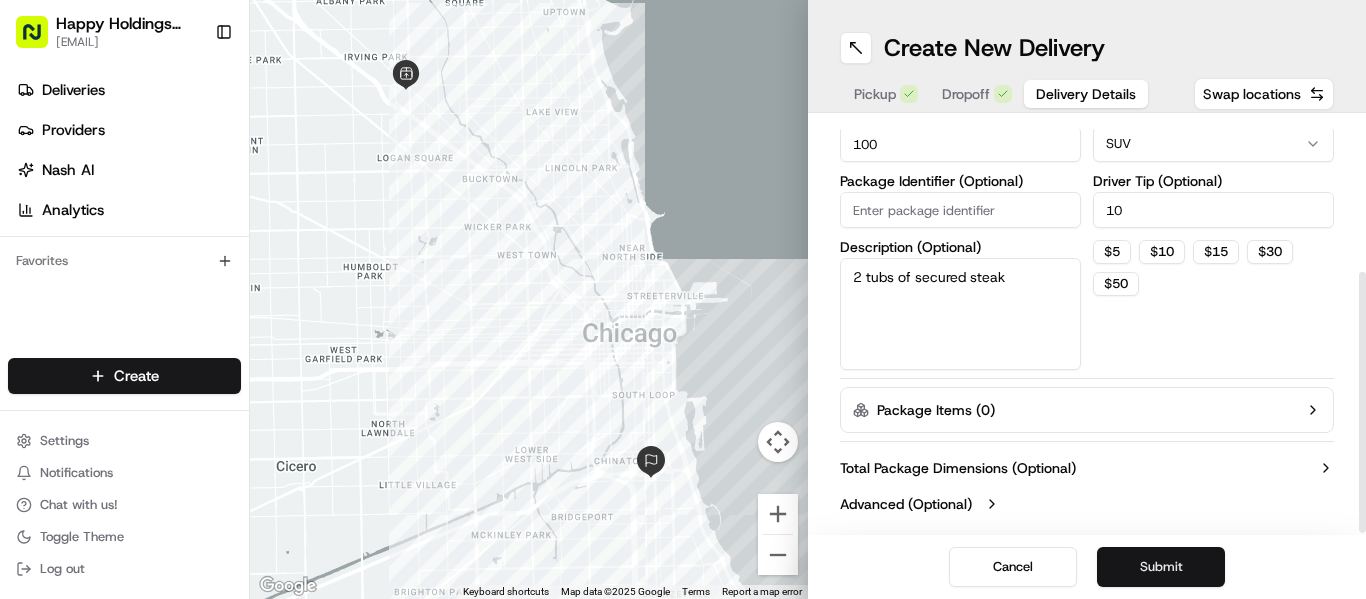 type on "2 tubs of secured steak" 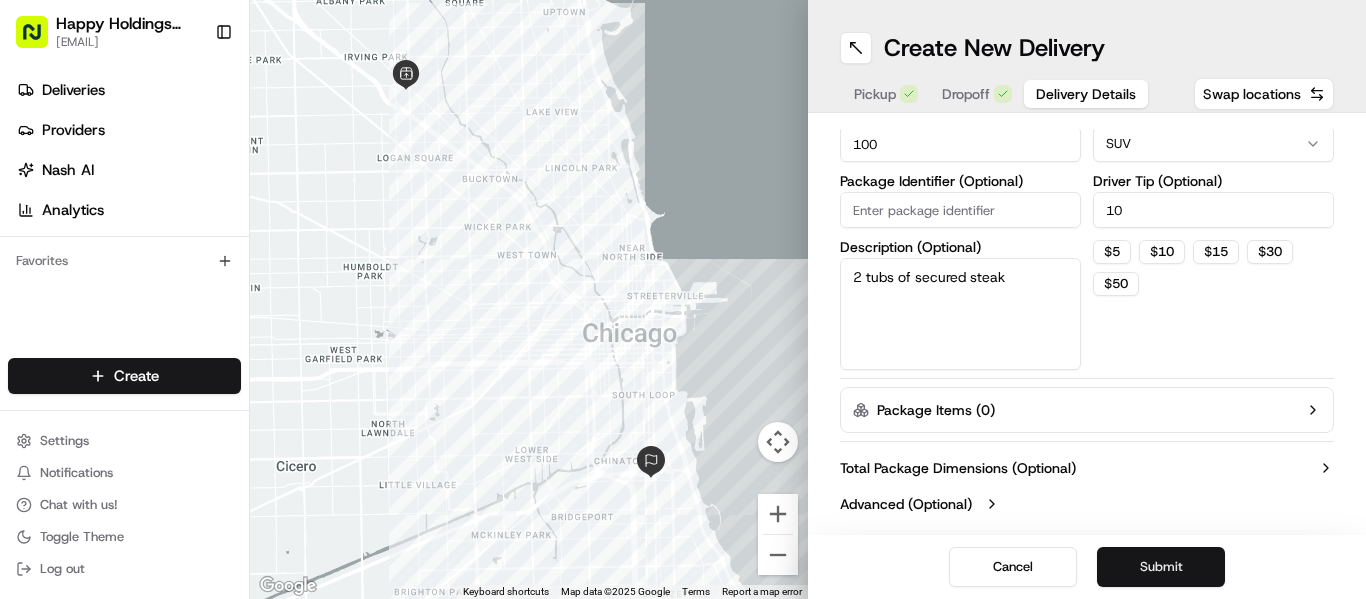 drag, startPoint x: 1196, startPoint y: 563, endPoint x: 1170, endPoint y: 564, distance: 26.019224 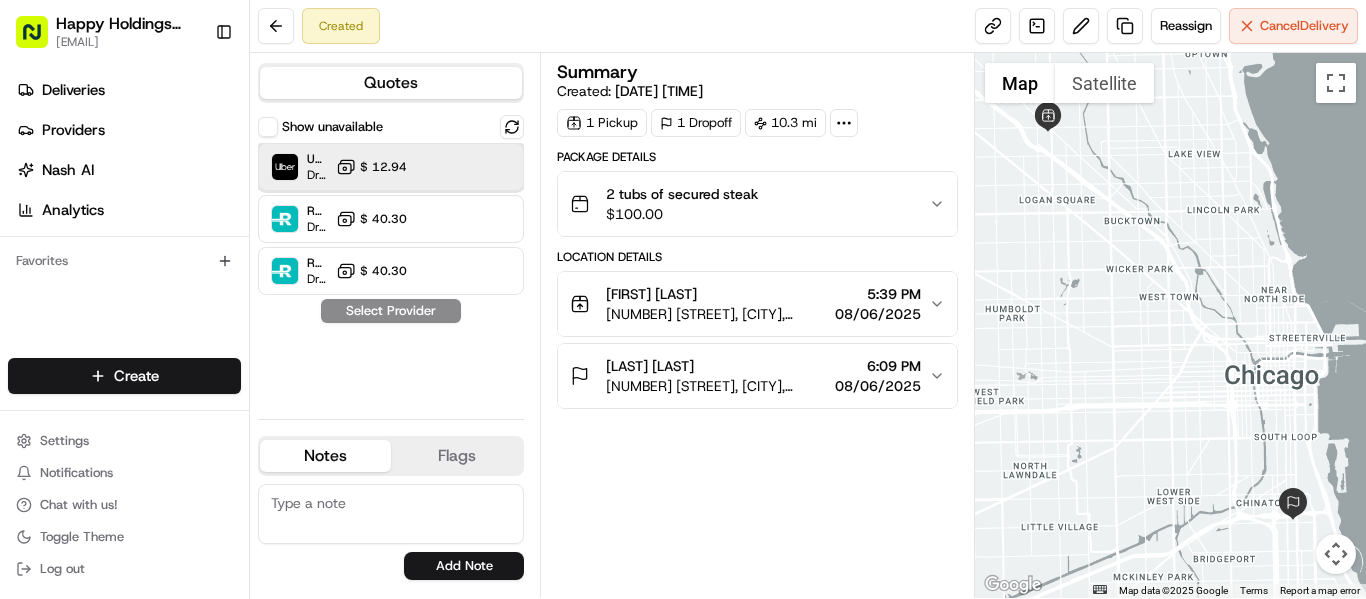 click at bounding box center [463, 167] 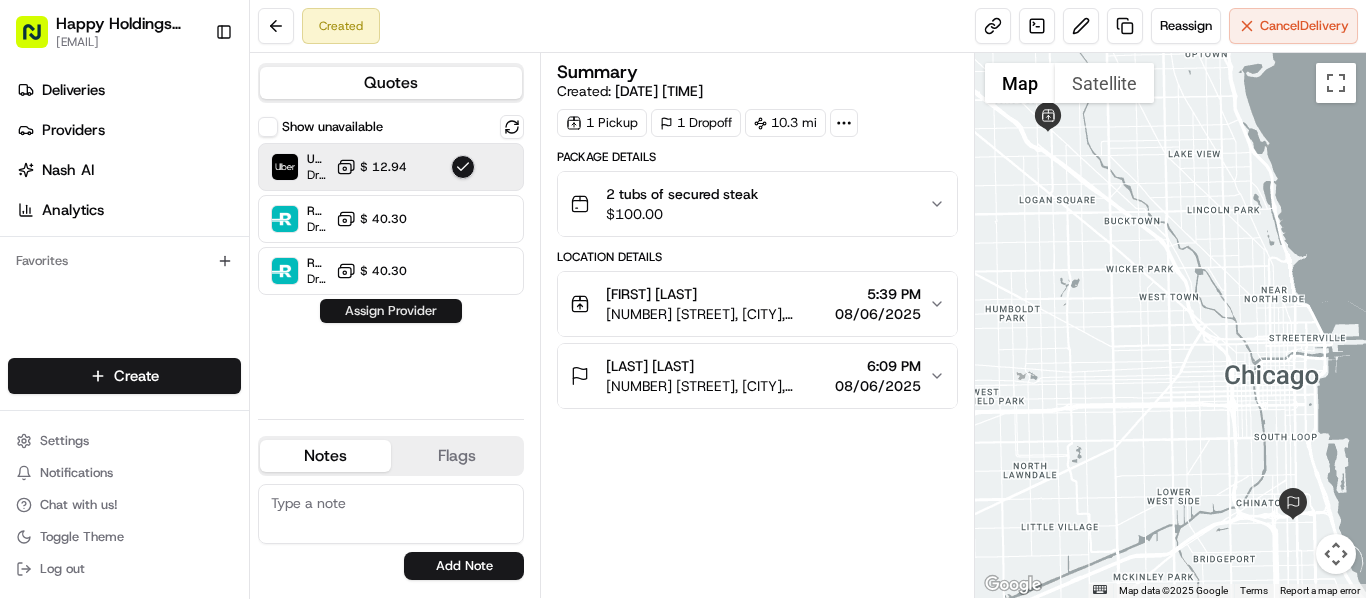 click on "Assign Provider" at bounding box center [391, 311] 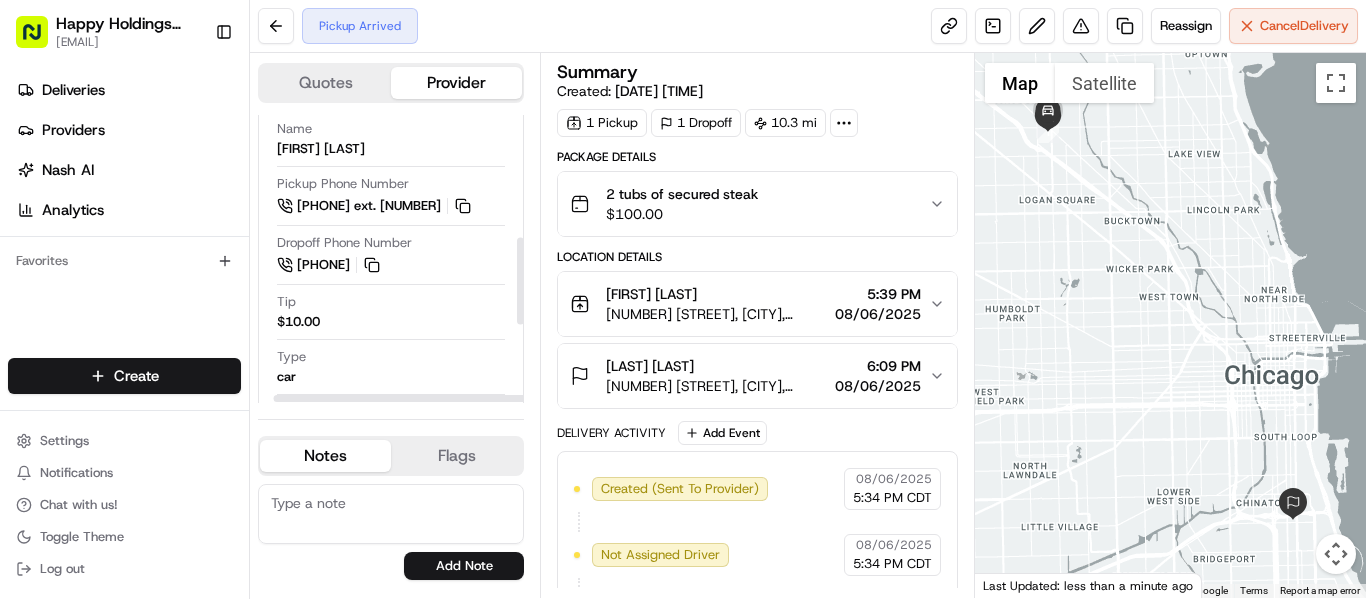 scroll, scrollTop: 405, scrollLeft: 16, axis: both 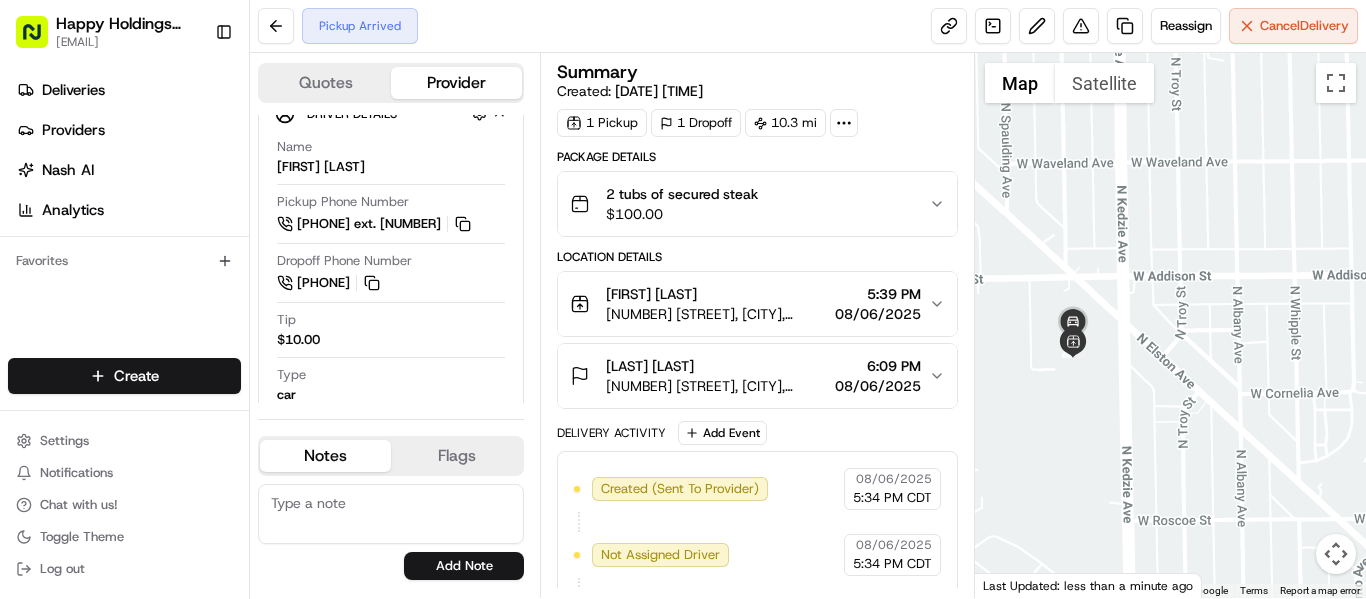 drag, startPoint x: 1072, startPoint y: 235, endPoint x: 1319, endPoint y: 336, distance: 266.85202 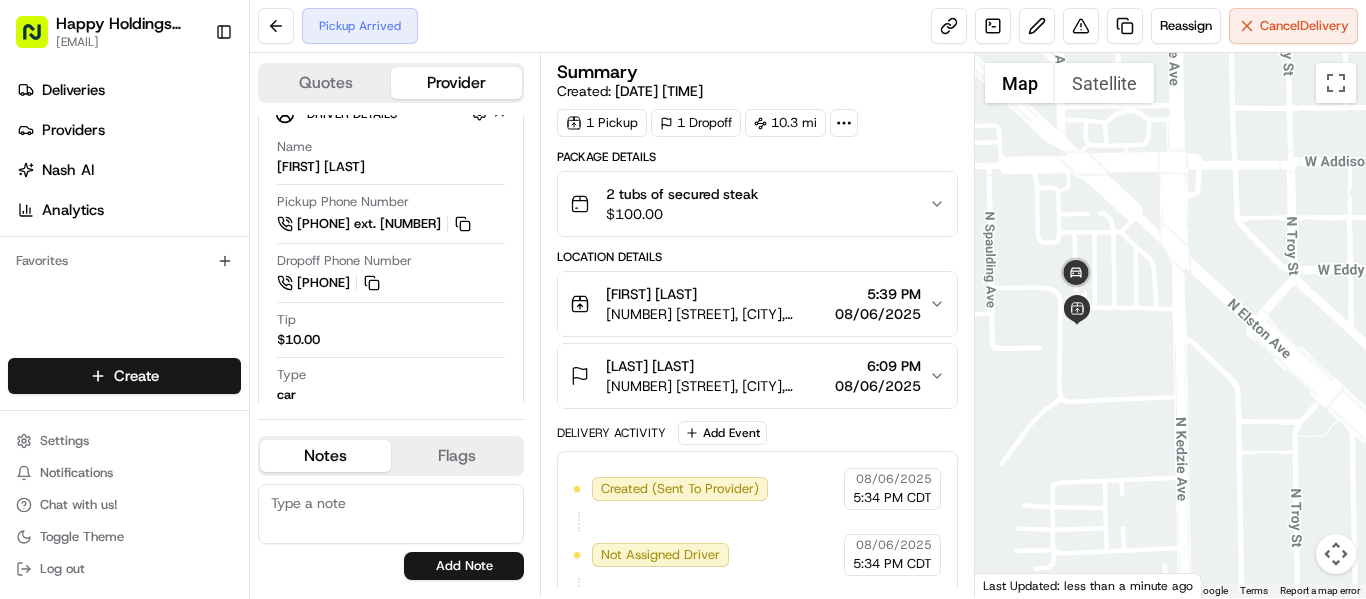 drag, startPoint x: 1051, startPoint y: 314, endPoint x: 1126, endPoint y: 306, distance: 75.42546 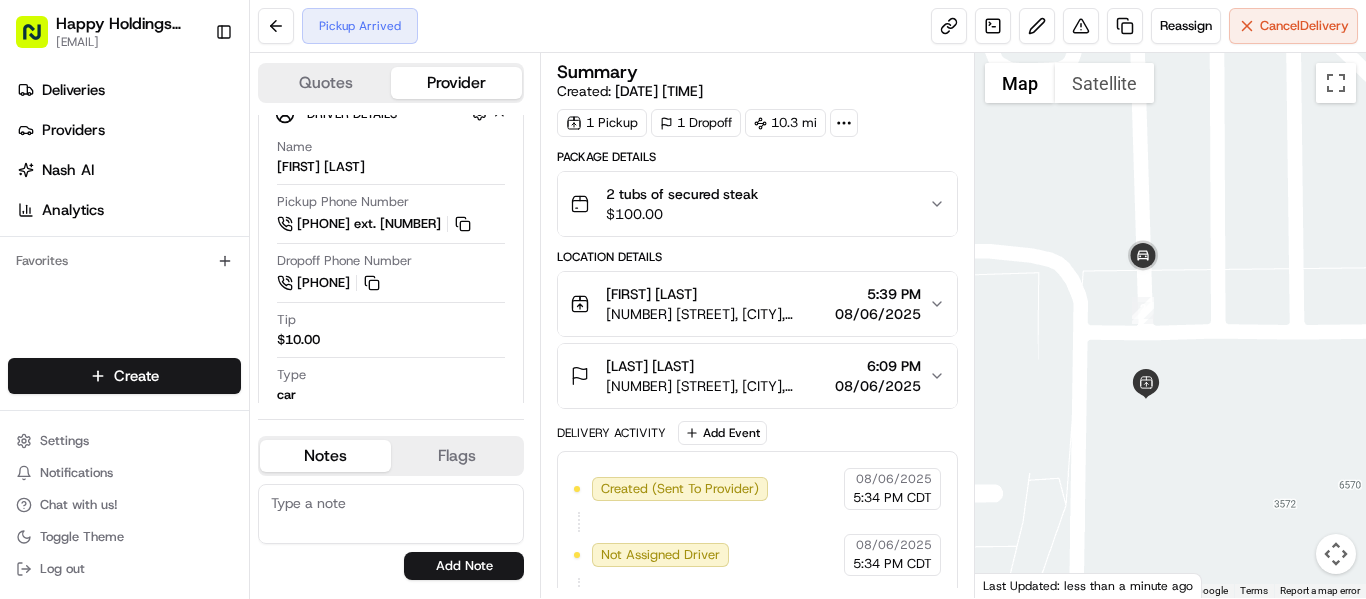 drag, startPoint x: 1052, startPoint y: 304, endPoint x: 1237, endPoint y: 265, distance: 189.06613 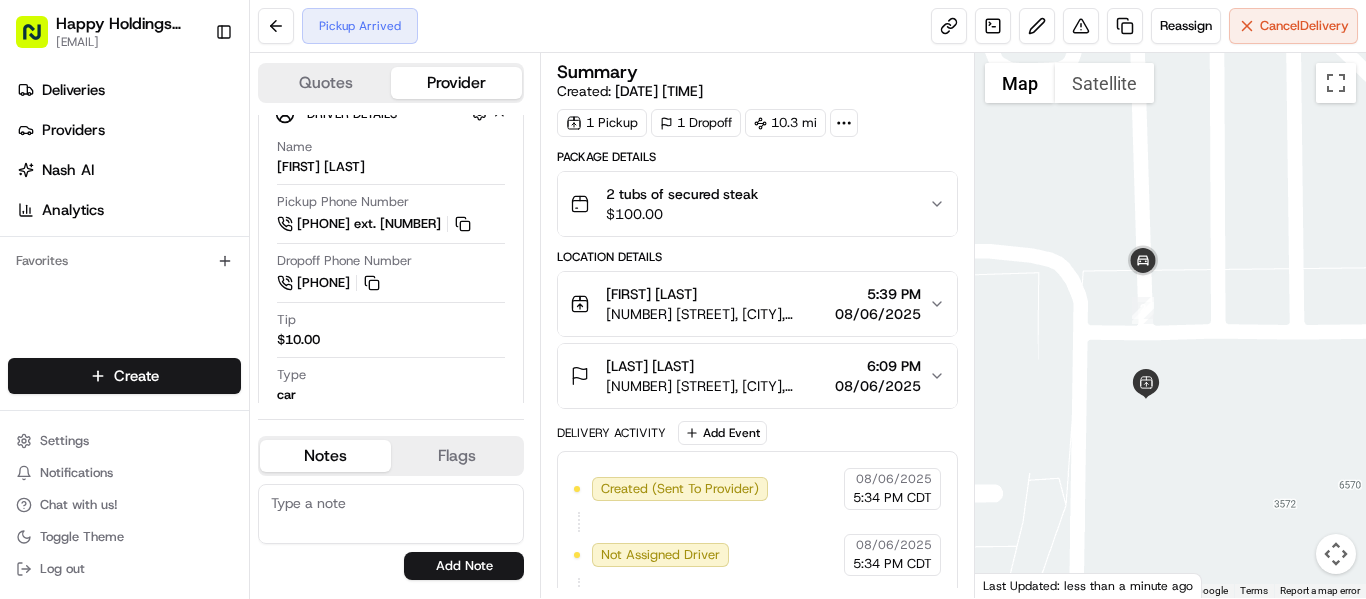 scroll, scrollTop: 405, scrollLeft: 16, axis: both 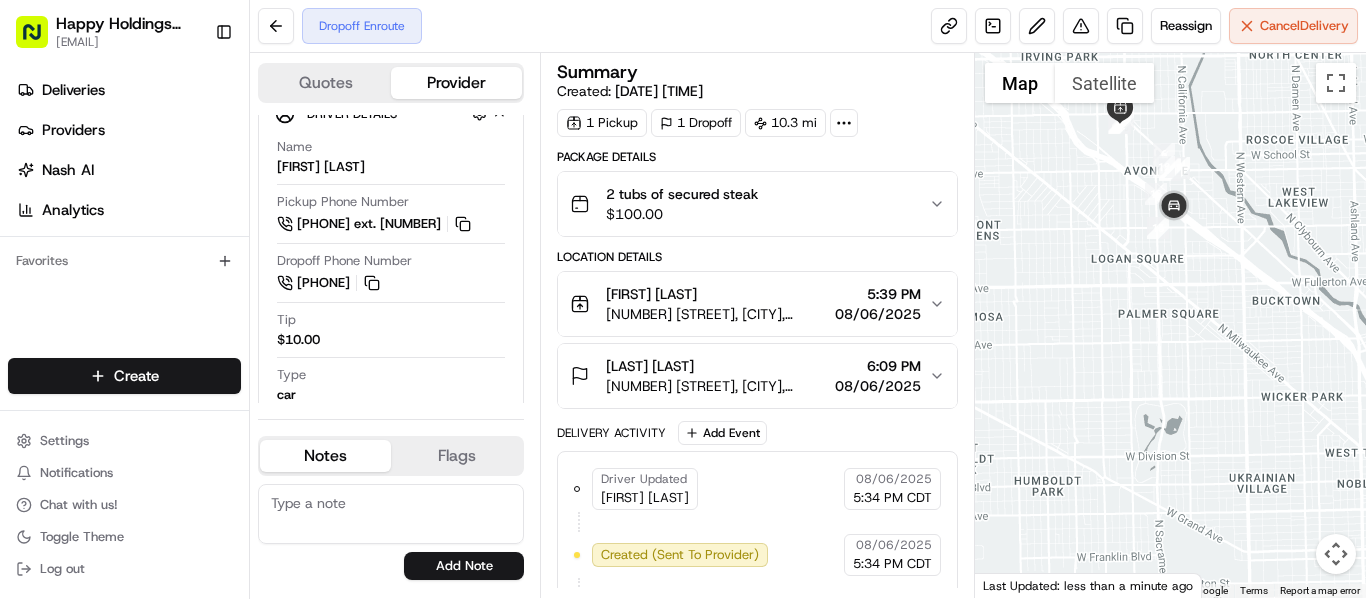 drag, startPoint x: 1315, startPoint y: 394, endPoint x: 1204, endPoint y: 255, distance: 177.88199 